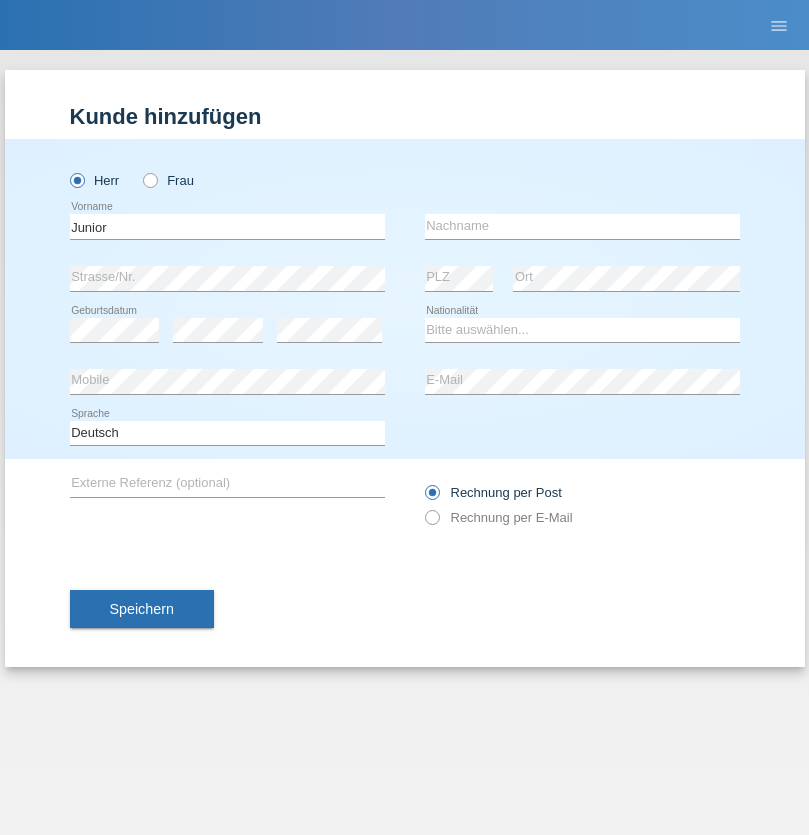 scroll, scrollTop: 0, scrollLeft: 0, axis: both 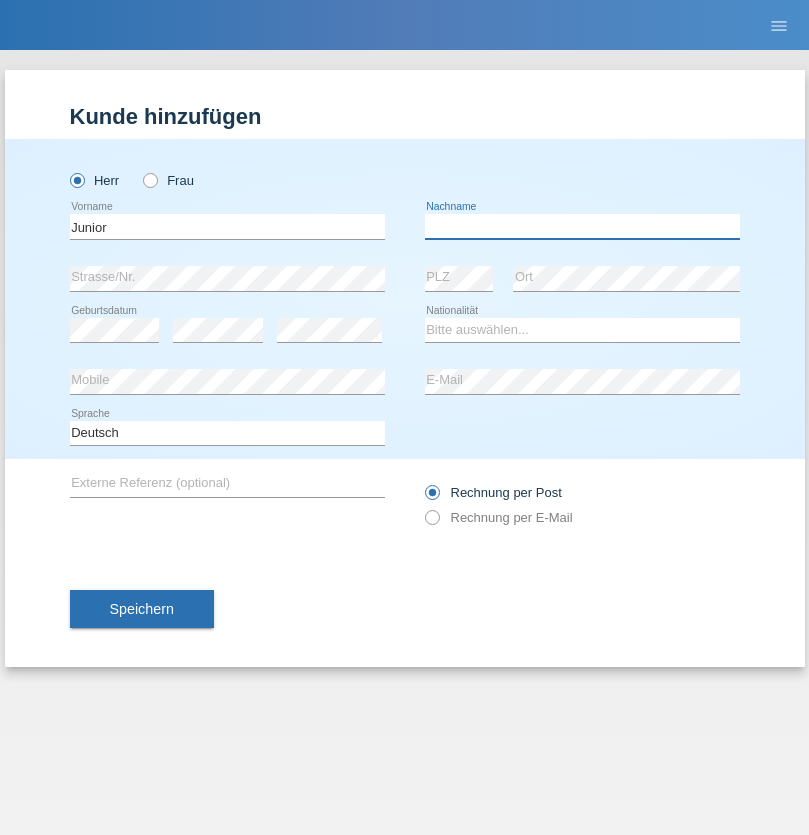 click at bounding box center [582, 226] 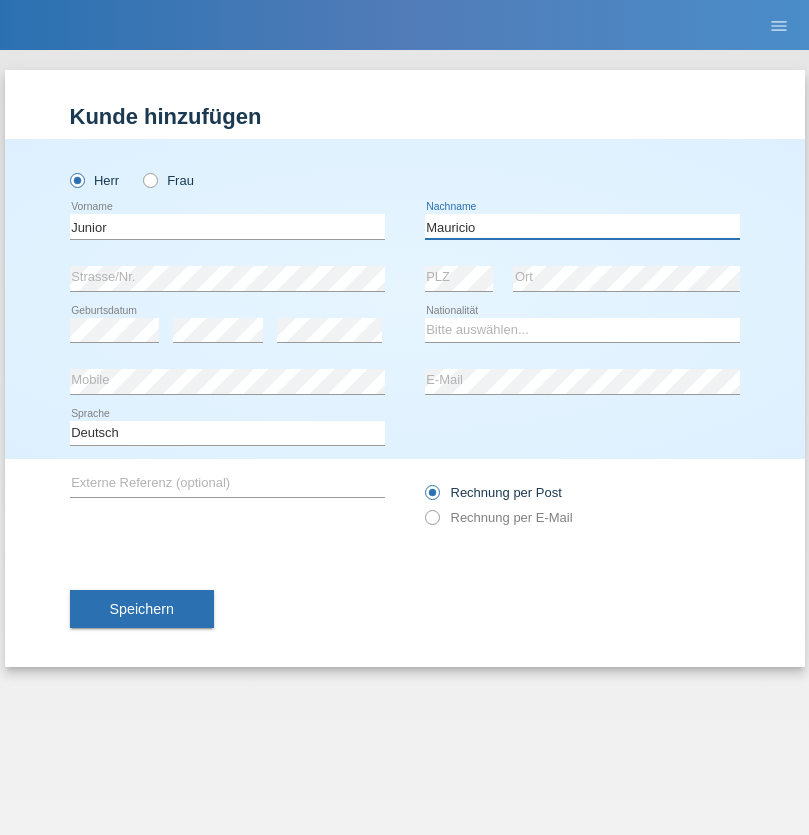 type on "Mauricio" 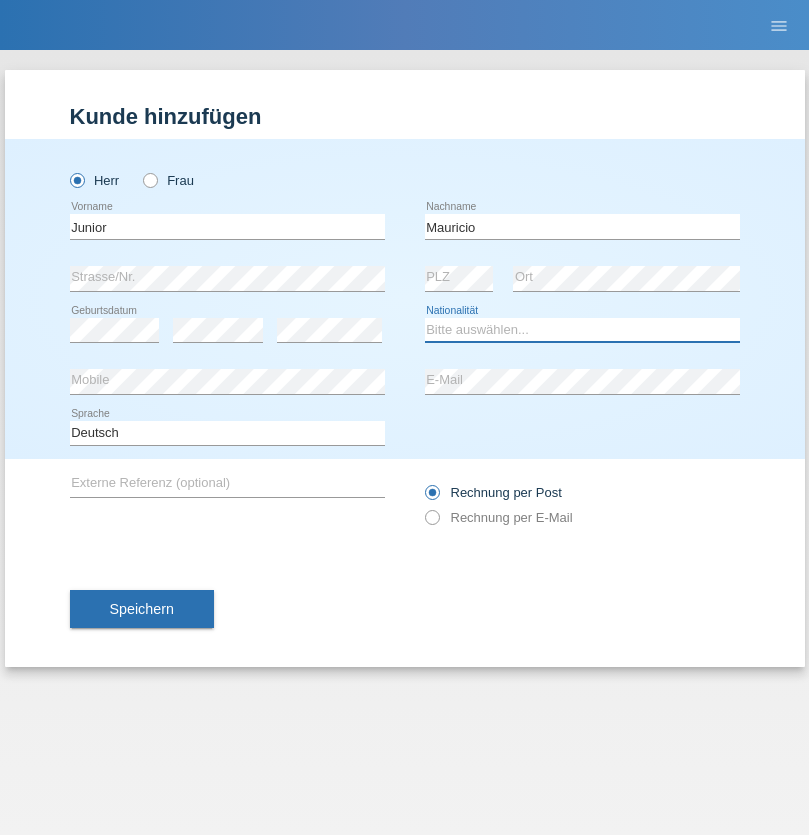 select on "CH" 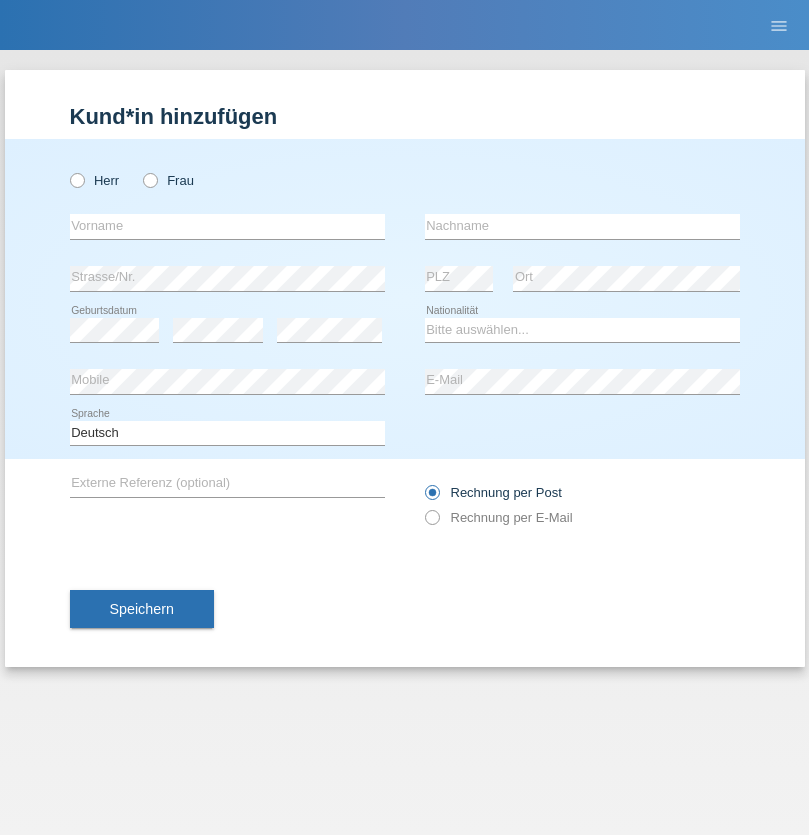 scroll, scrollTop: 0, scrollLeft: 0, axis: both 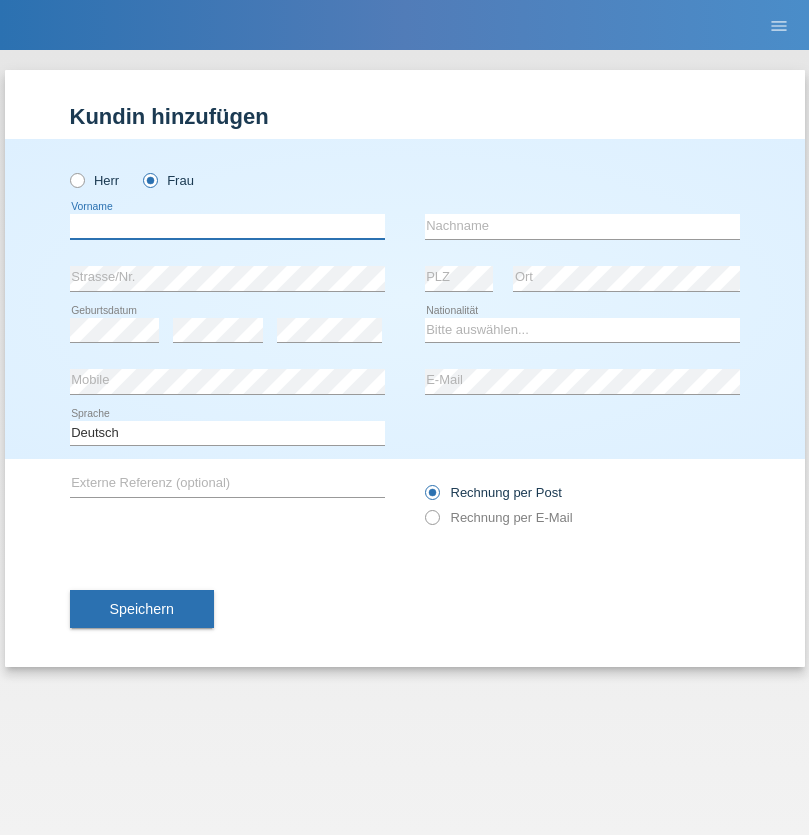 click at bounding box center [227, 226] 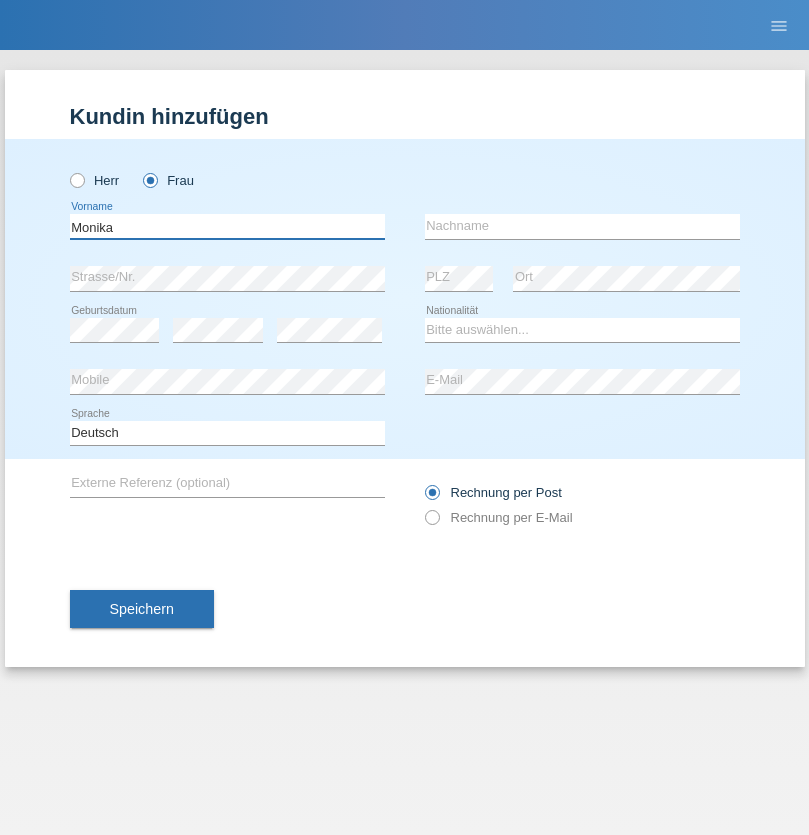 type on "Monika" 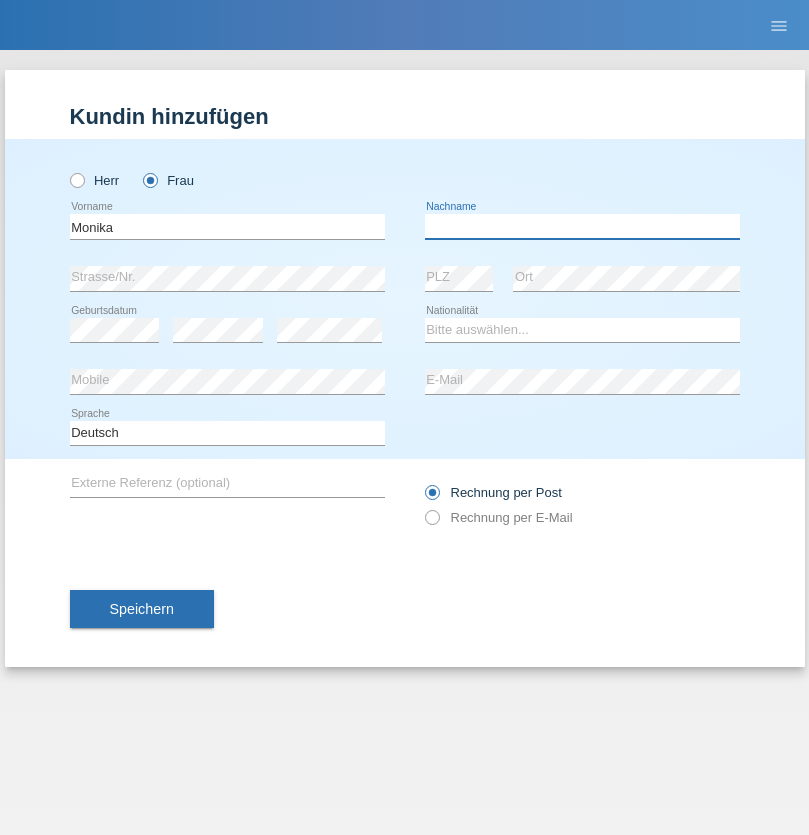 click at bounding box center [582, 226] 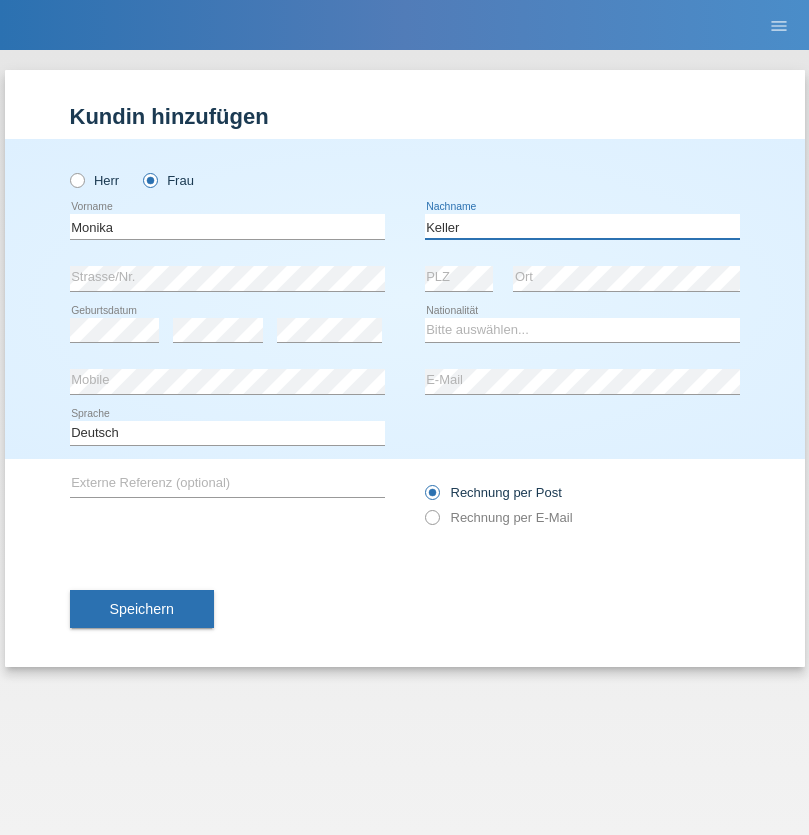 type on "Keller" 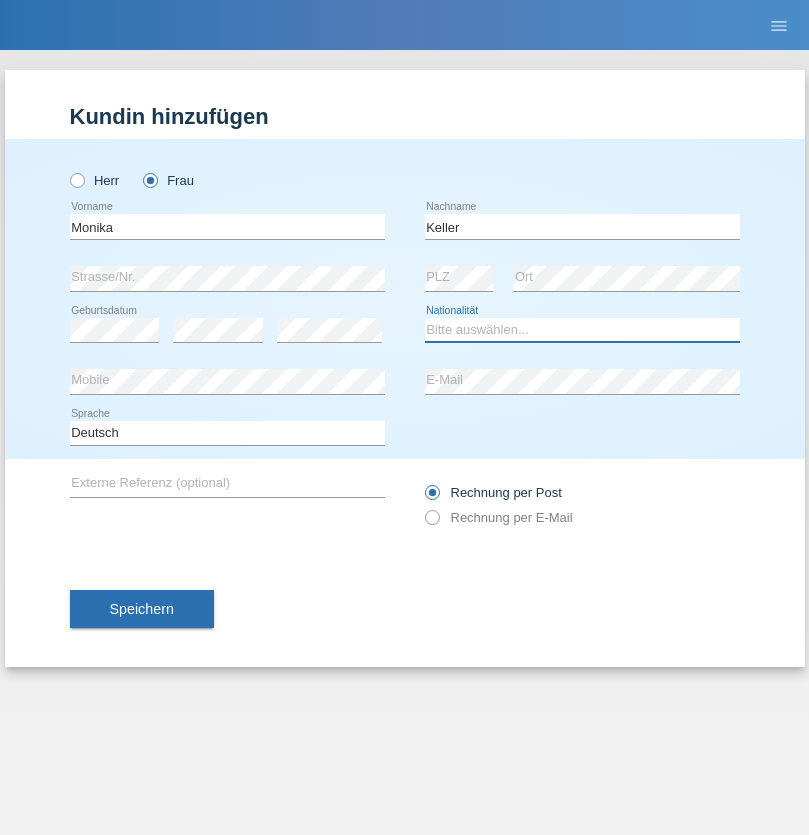select on "CH" 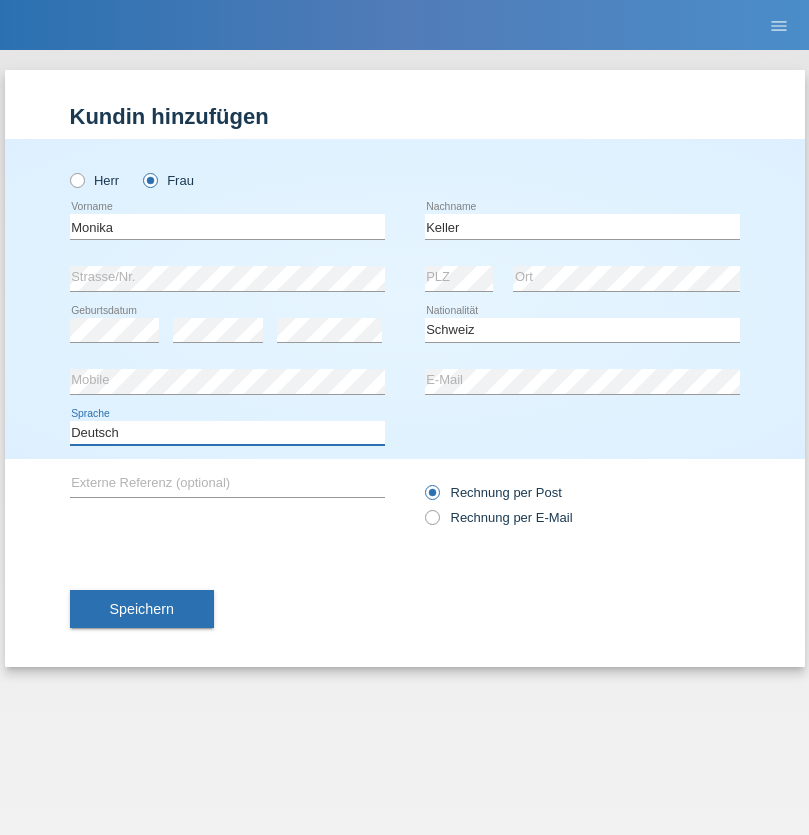 select on "en" 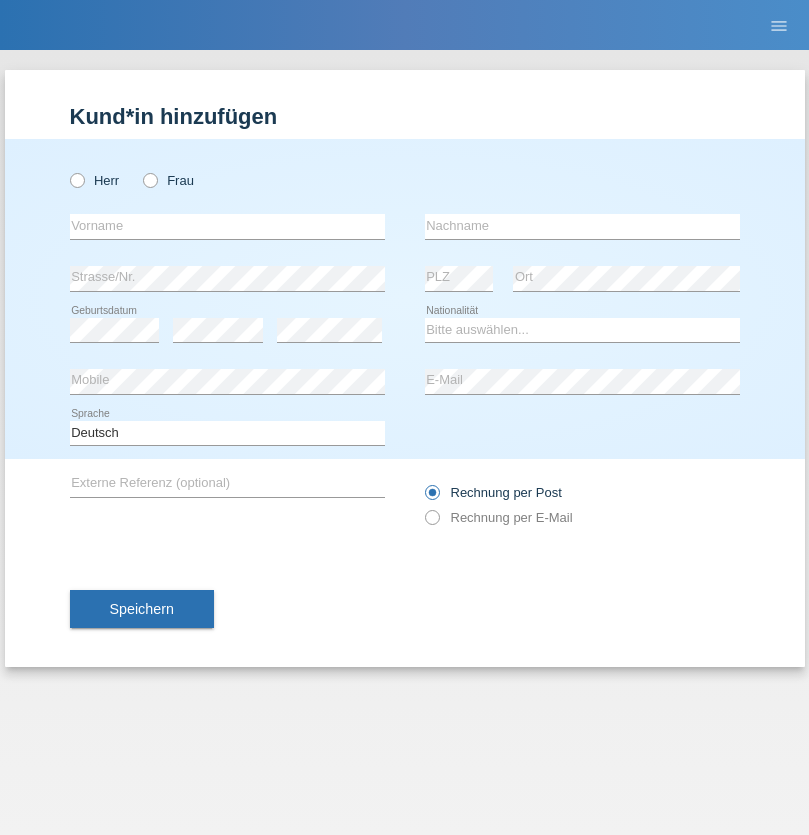 scroll, scrollTop: 0, scrollLeft: 0, axis: both 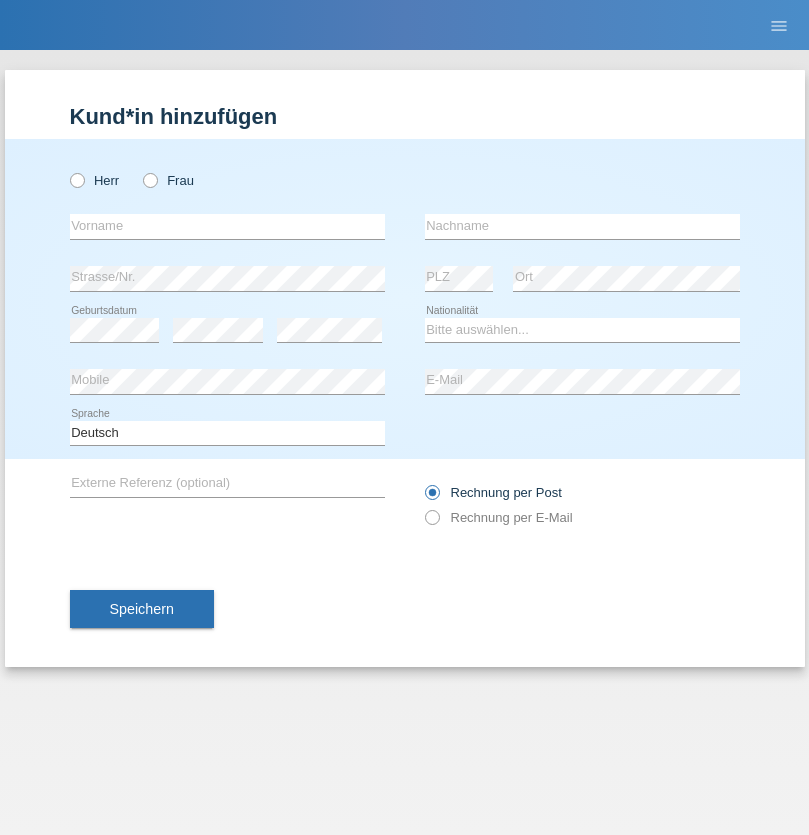 radio on "true" 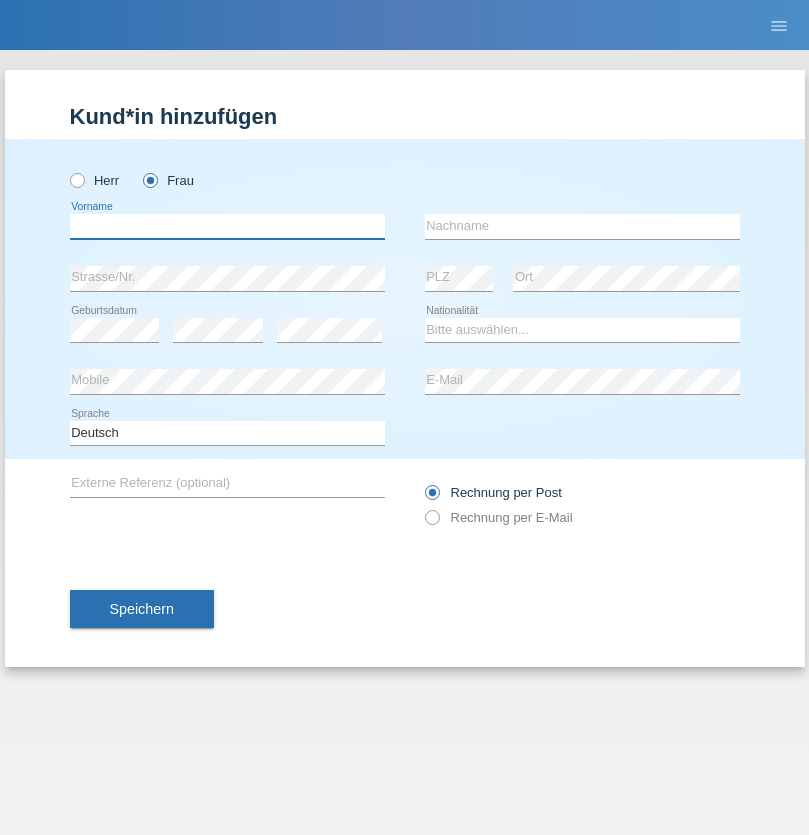 click at bounding box center (227, 226) 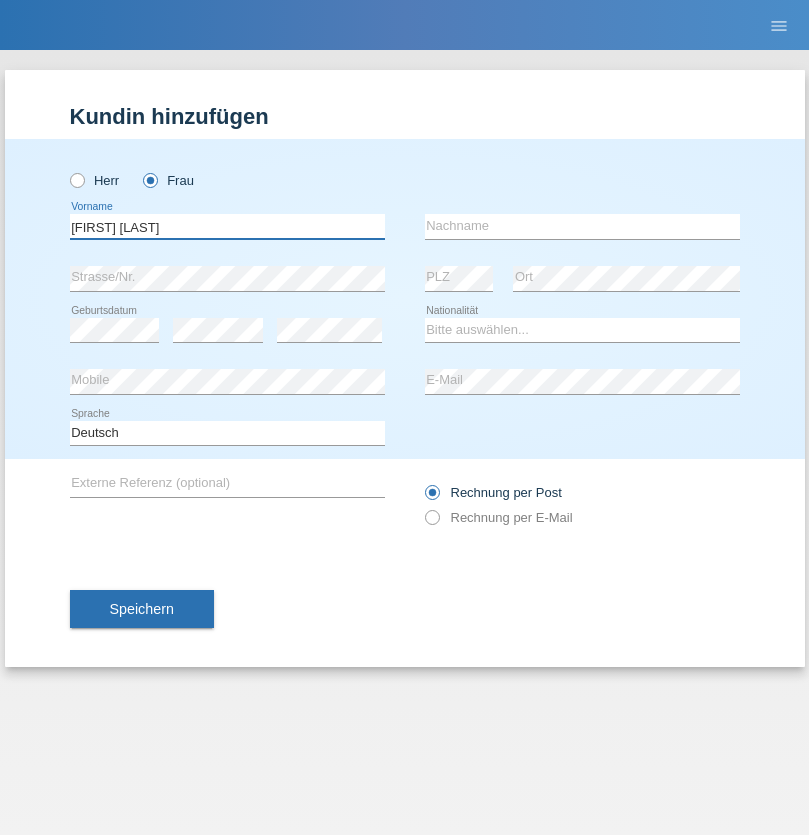 type on "Maria Fernanda" 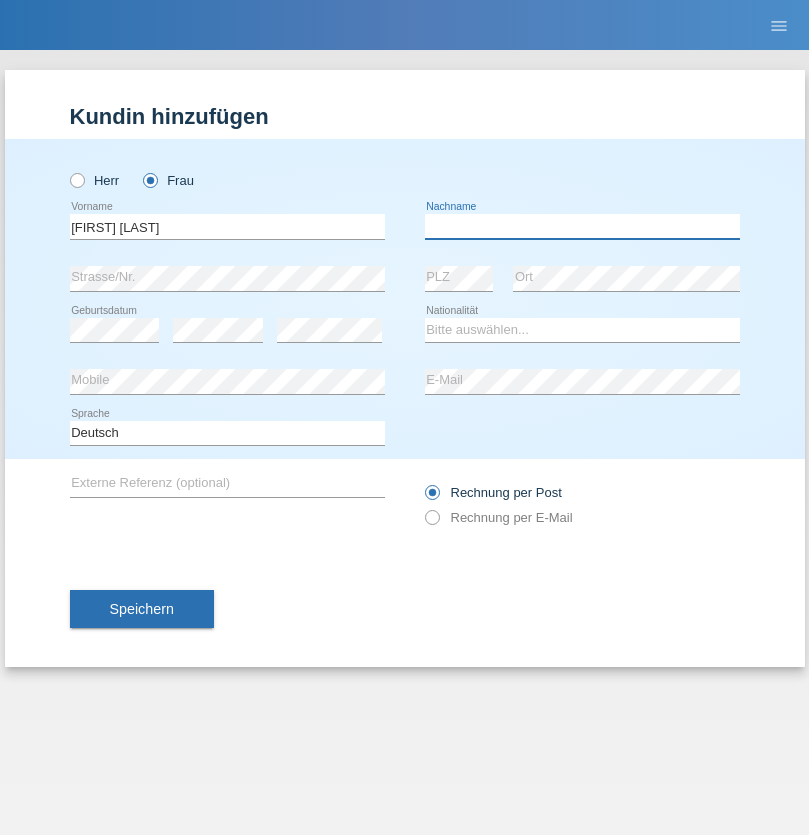 click at bounding box center (582, 226) 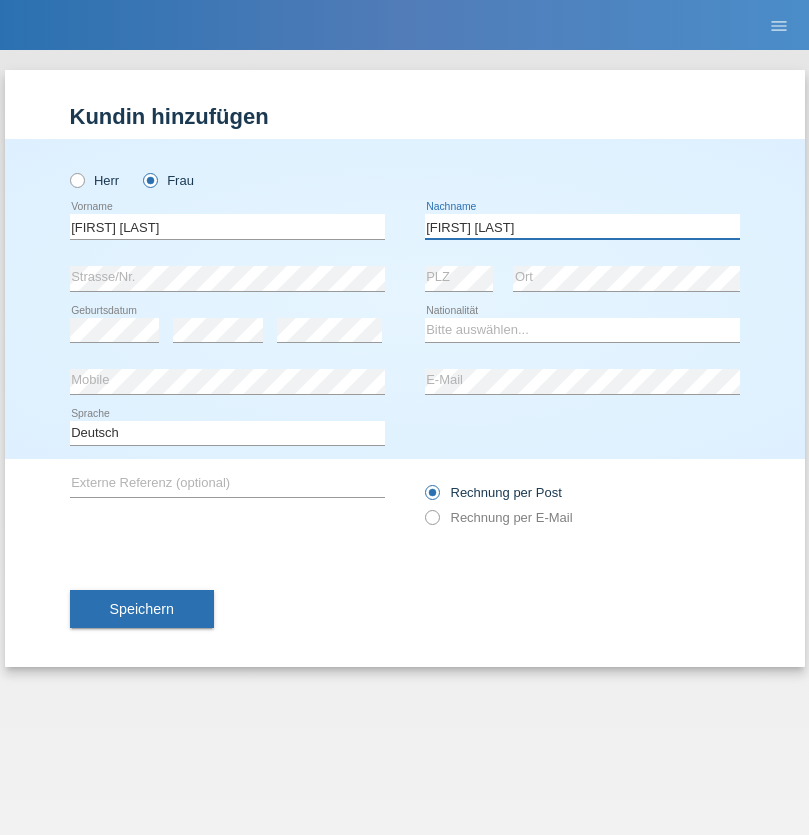 type on "Knusel Campillo" 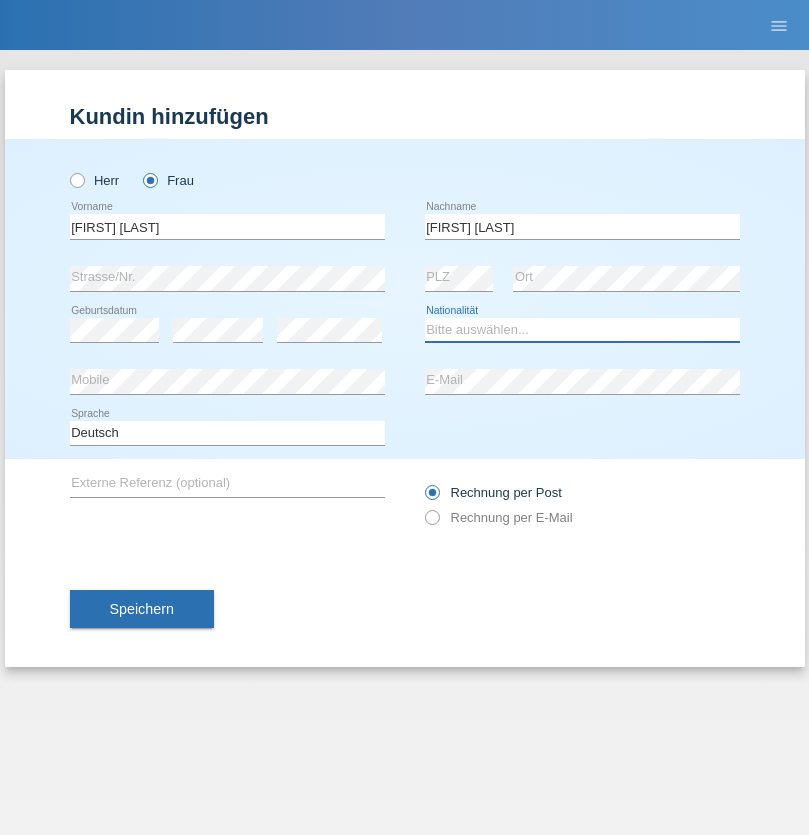 select on "CH" 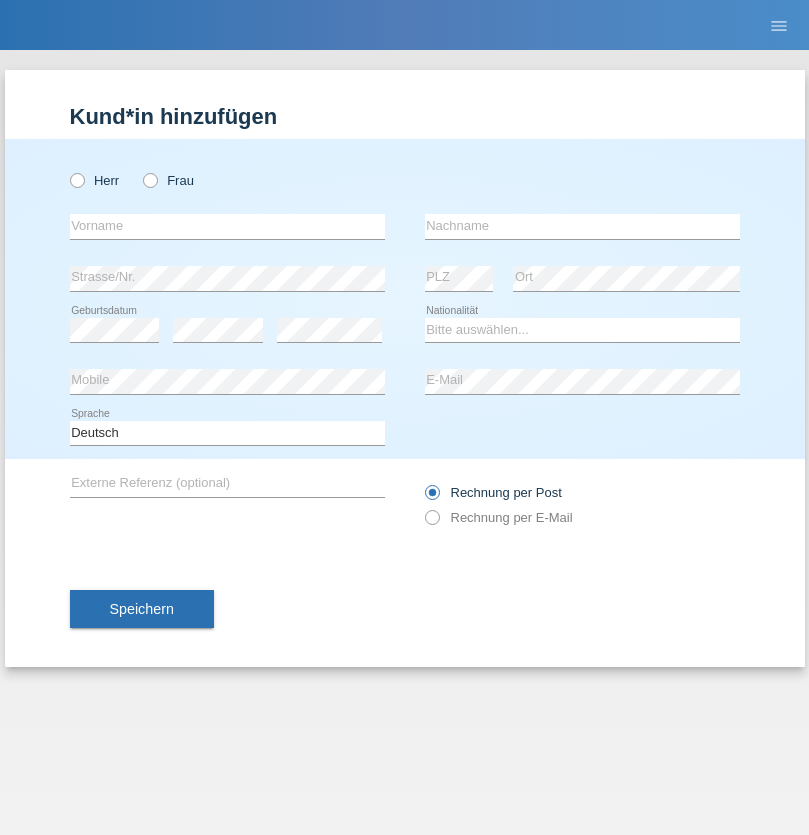 scroll, scrollTop: 0, scrollLeft: 0, axis: both 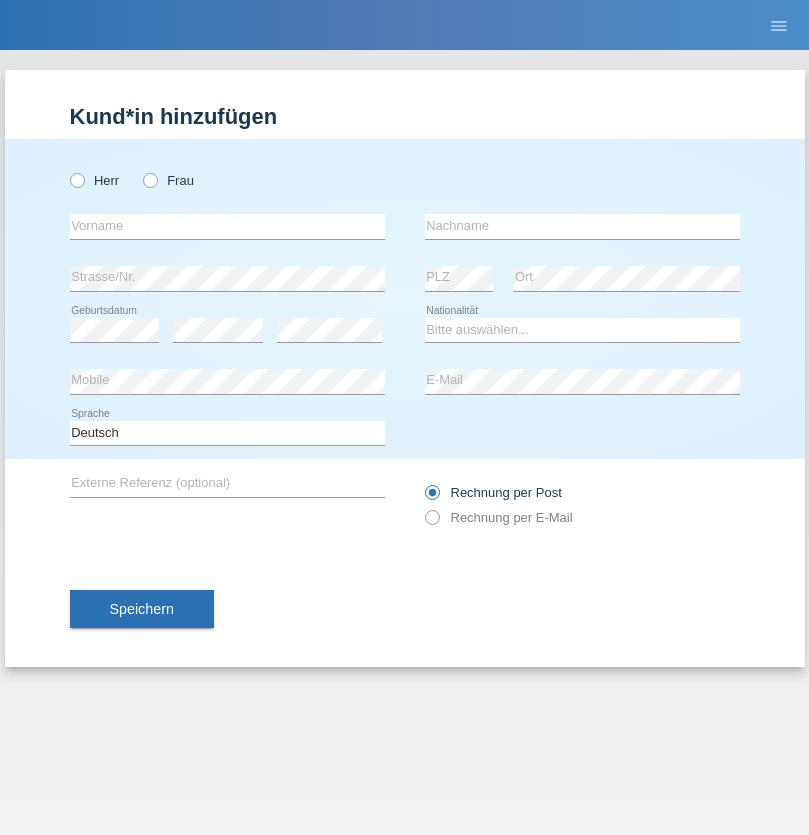 radio on "true" 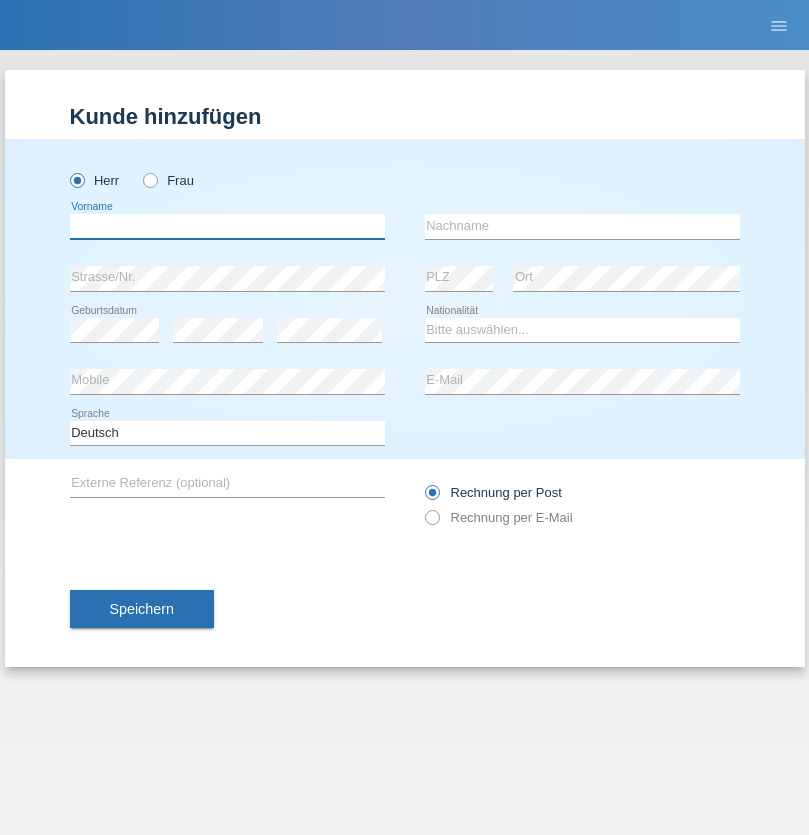 click at bounding box center (227, 226) 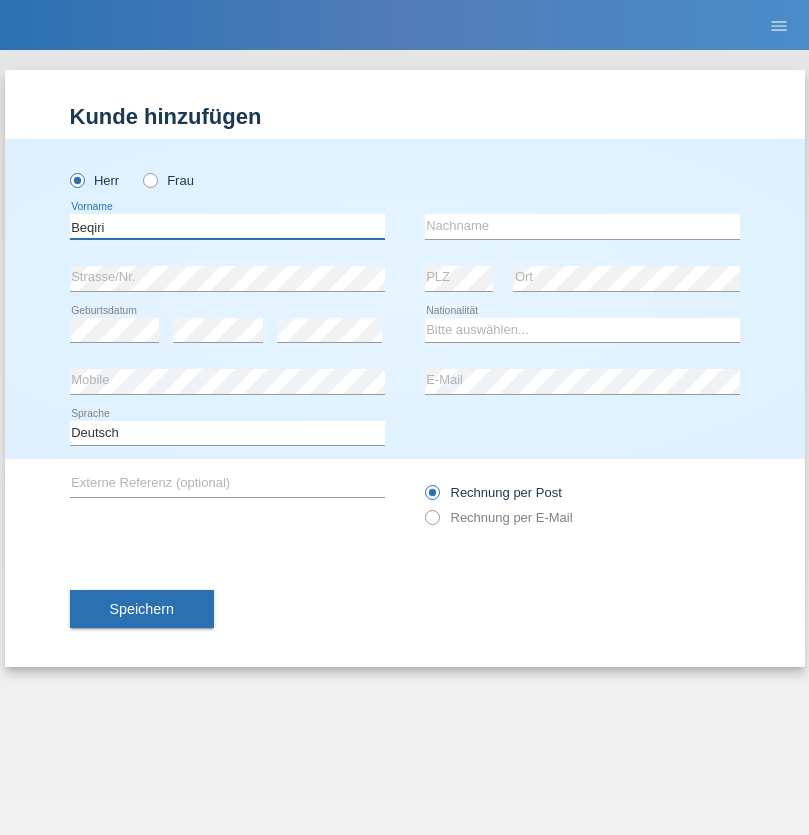 type on "Beqiri" 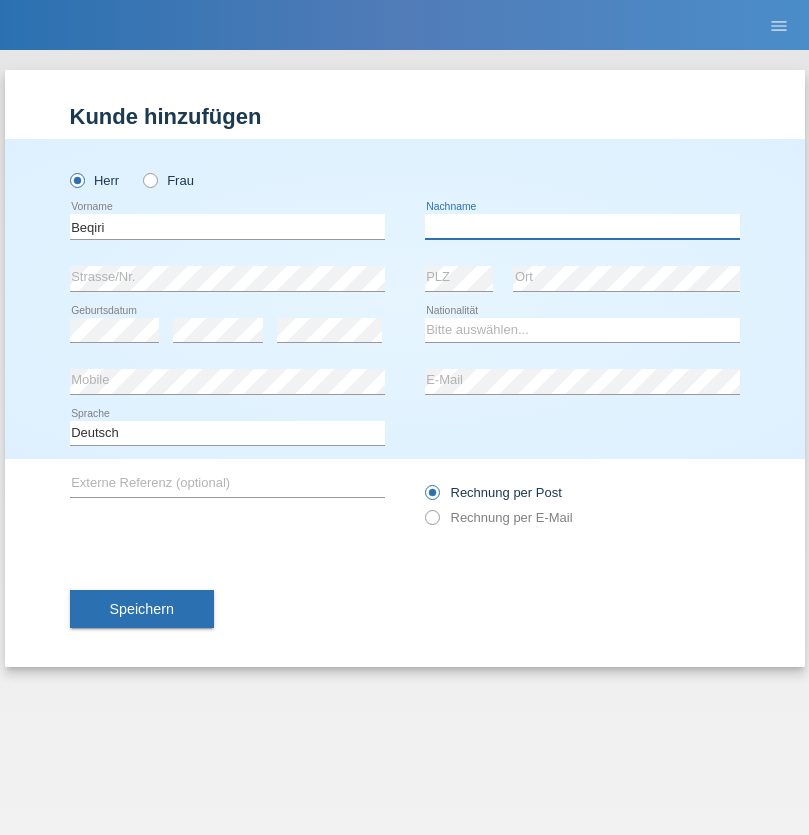 click at bounding box center (582, 226) 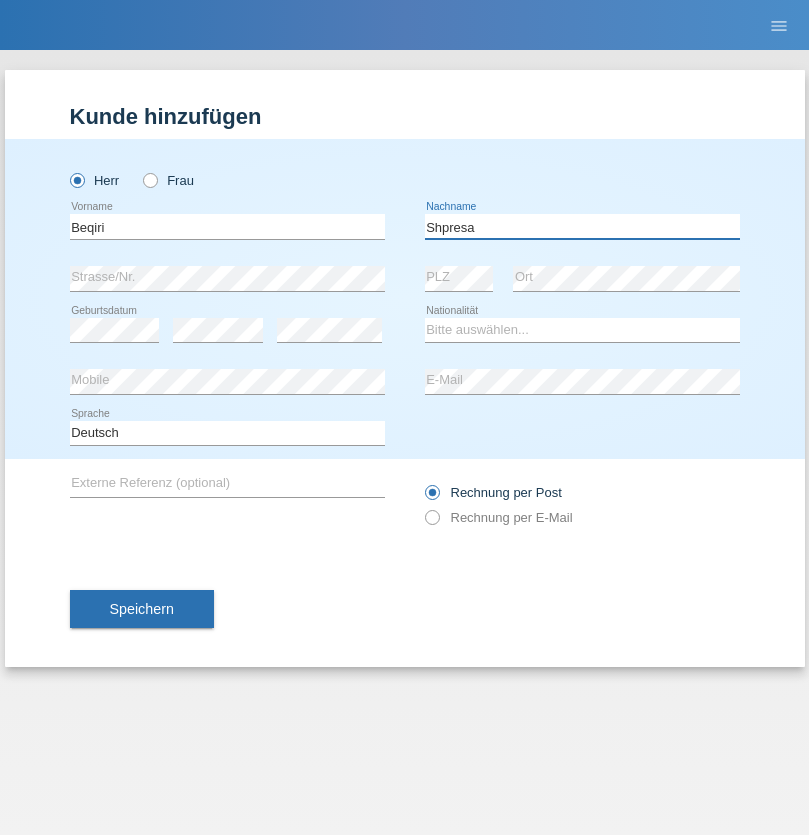 type on "Shpresa" 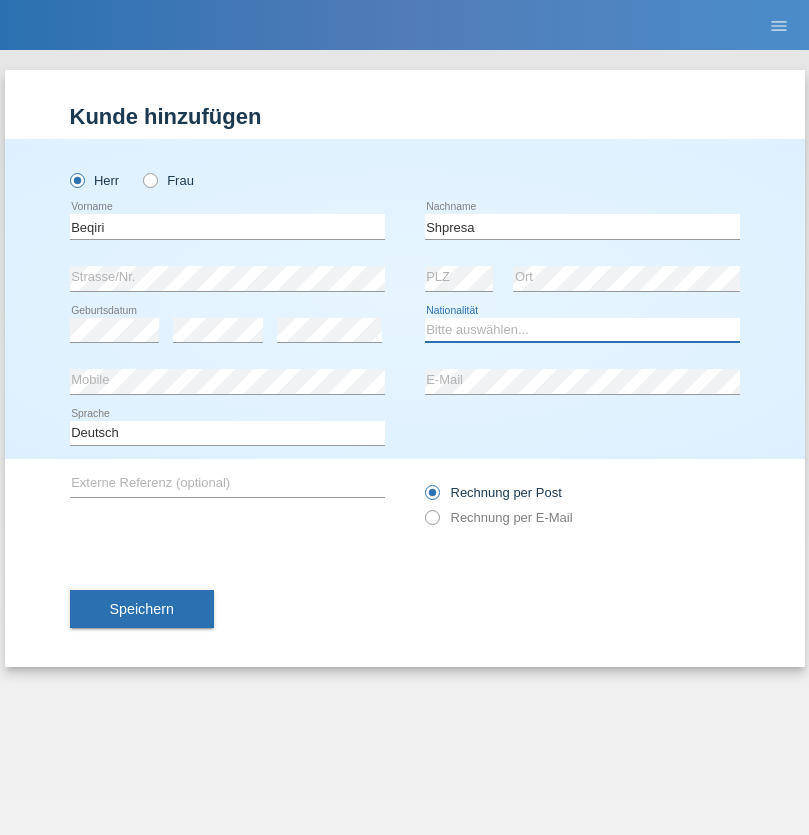 select on "XK" 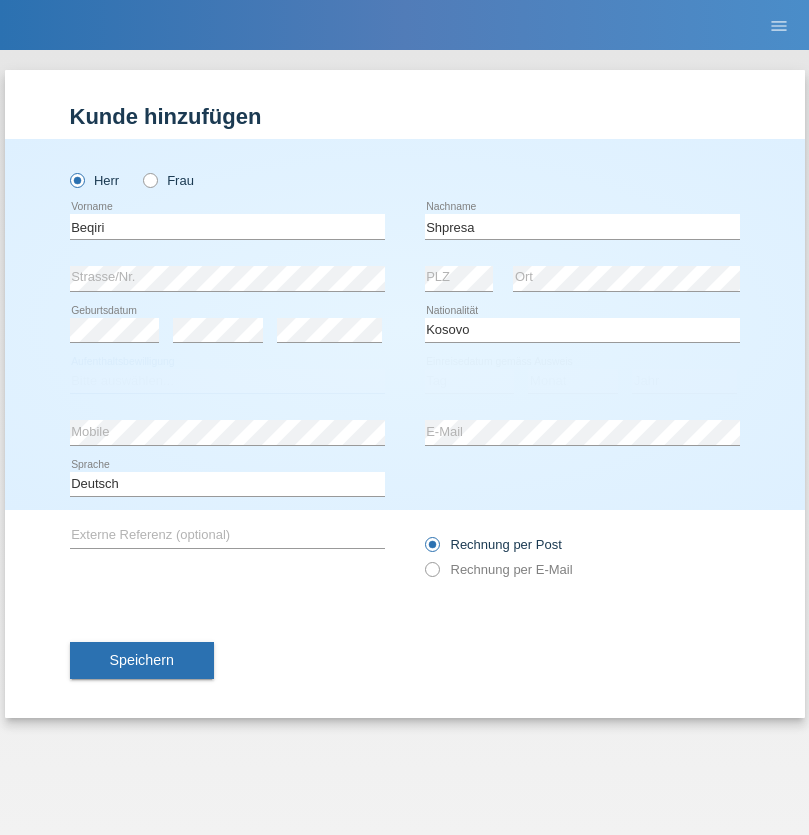 select on "C" 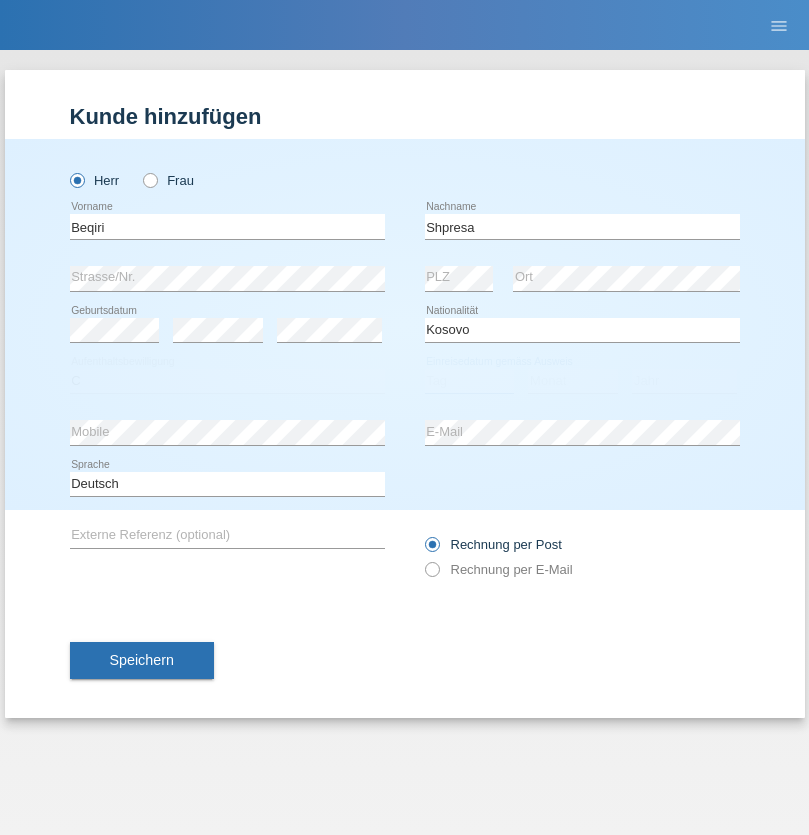 select on "08" 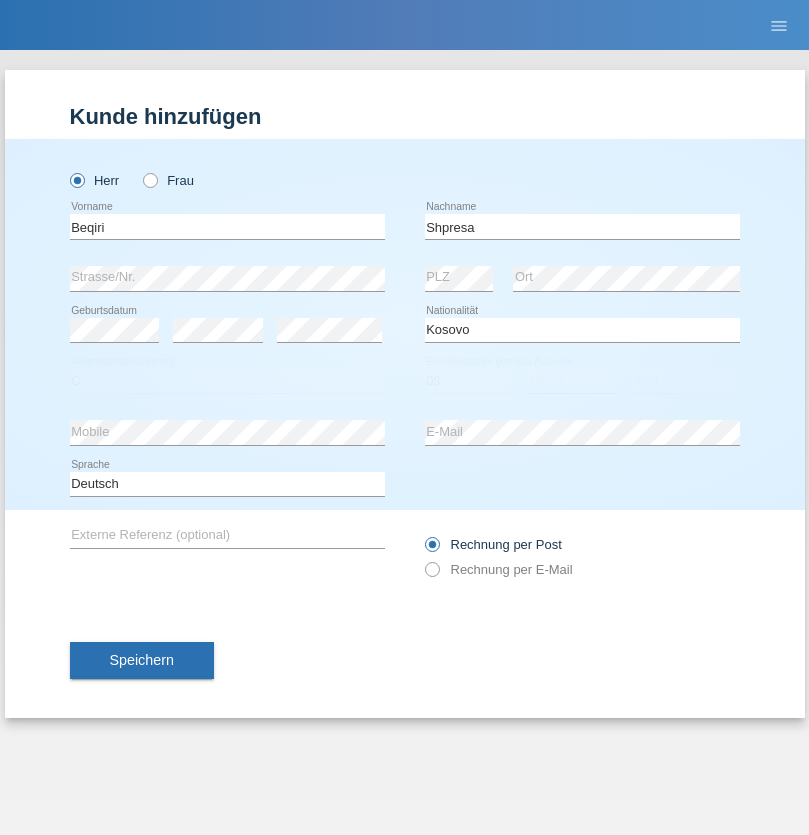 select on "02" 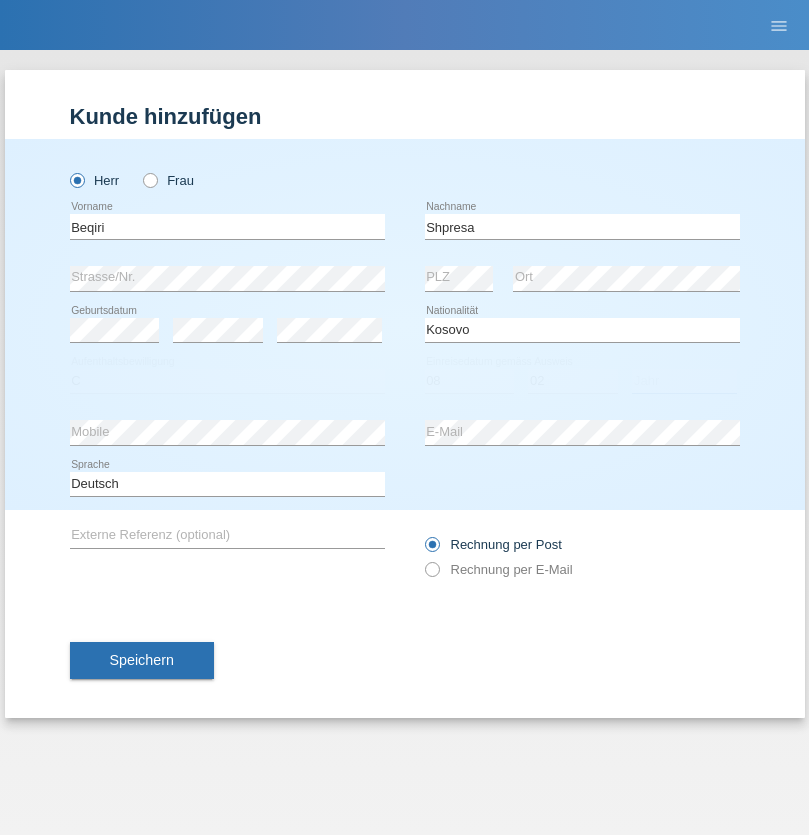 select on "1979" 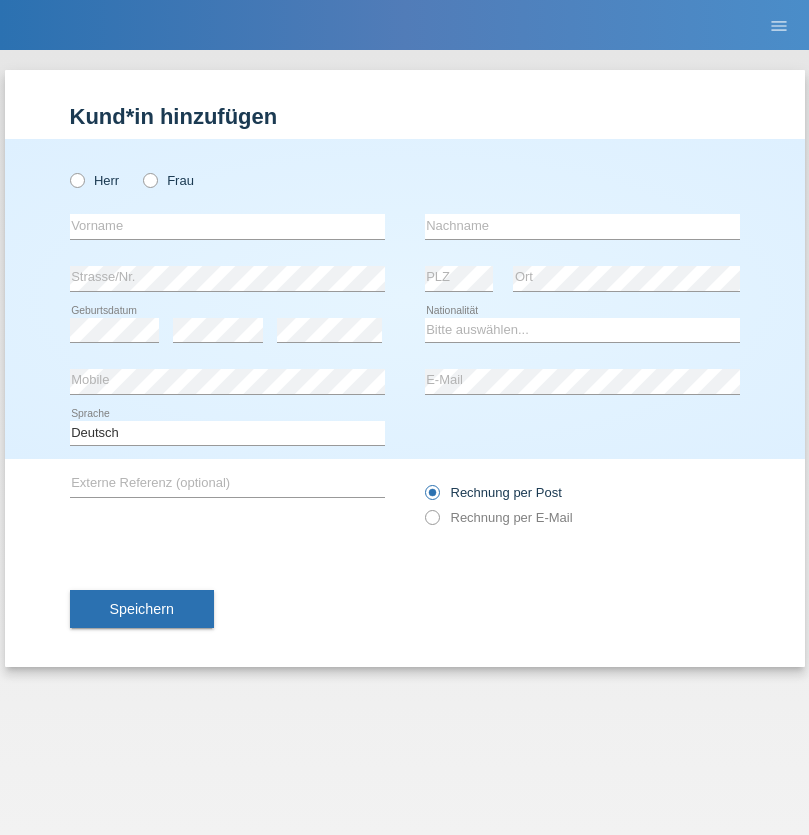 scroll, scrollTop: 0, scrollLeft: 0, axis: both 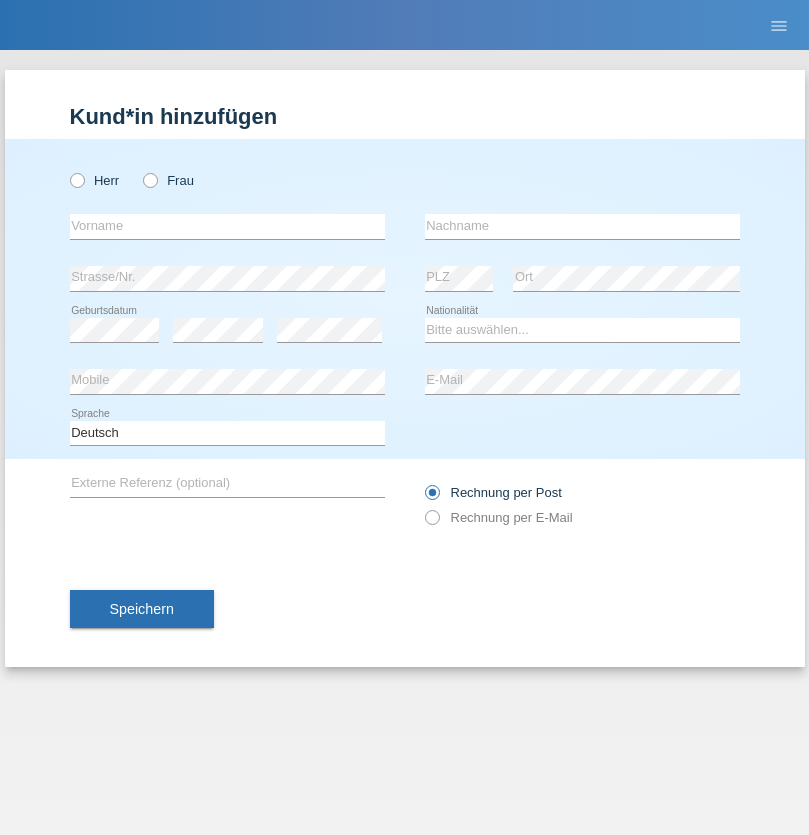 radio on "true" 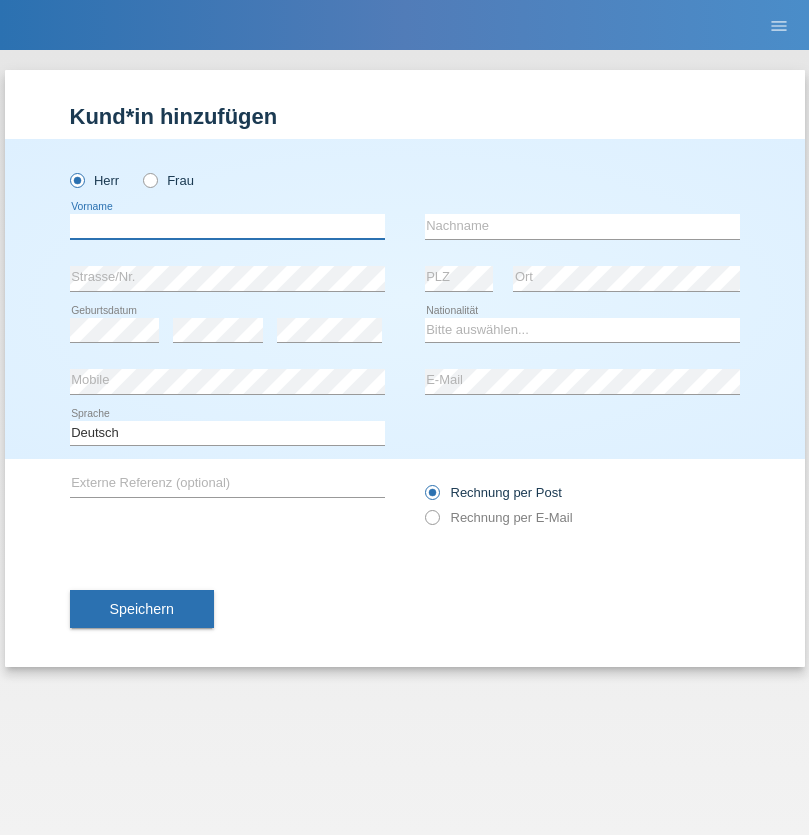 click at bounding box center (227, 226) 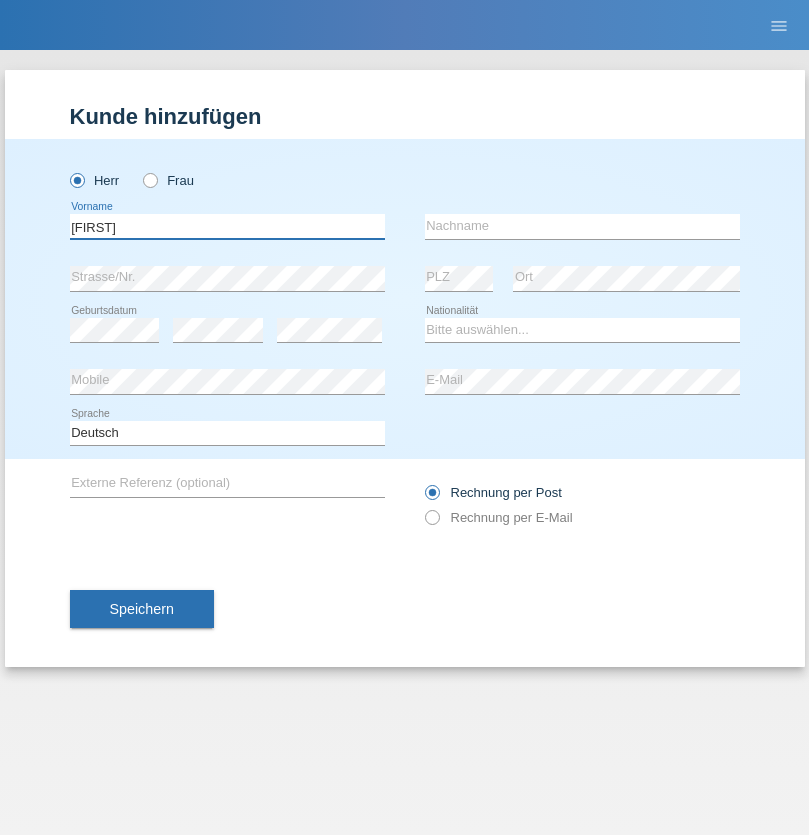 type on "[FIRST]" 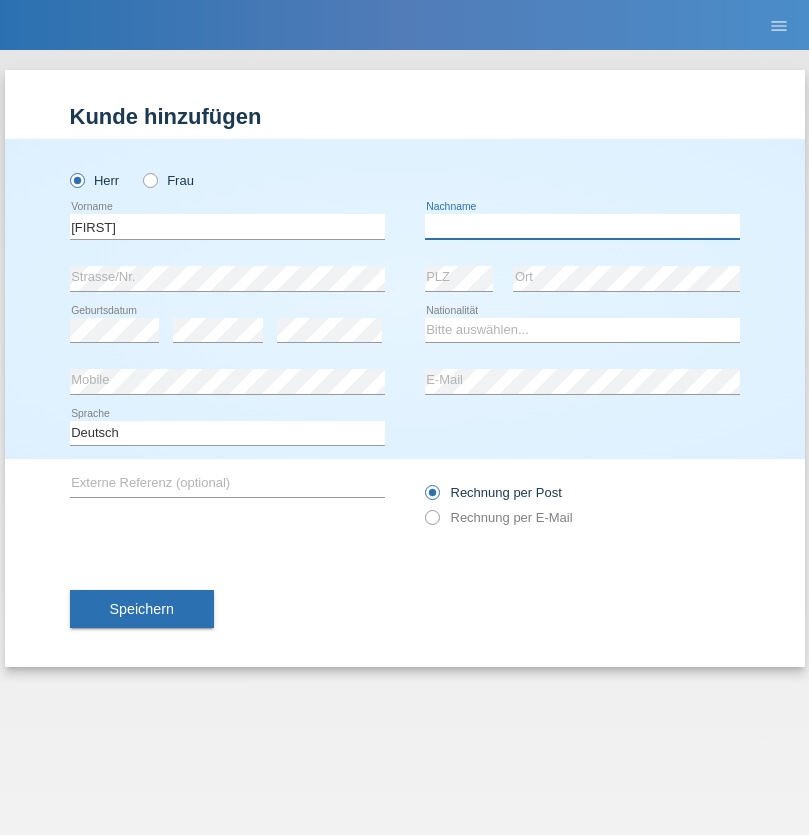 click at bounding box center (582, 226) 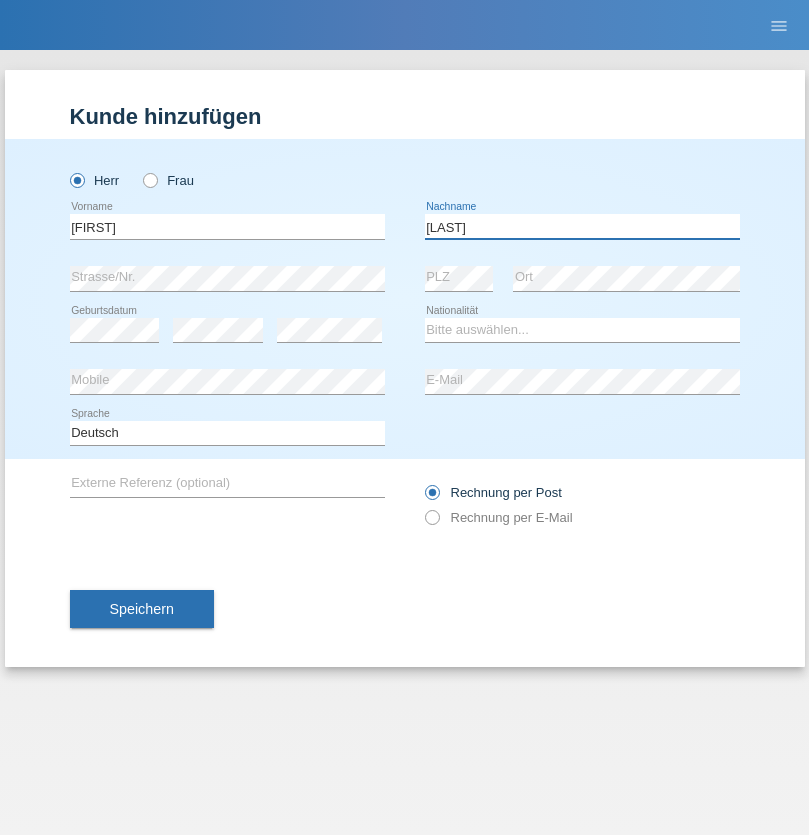 type on "[LAST]" 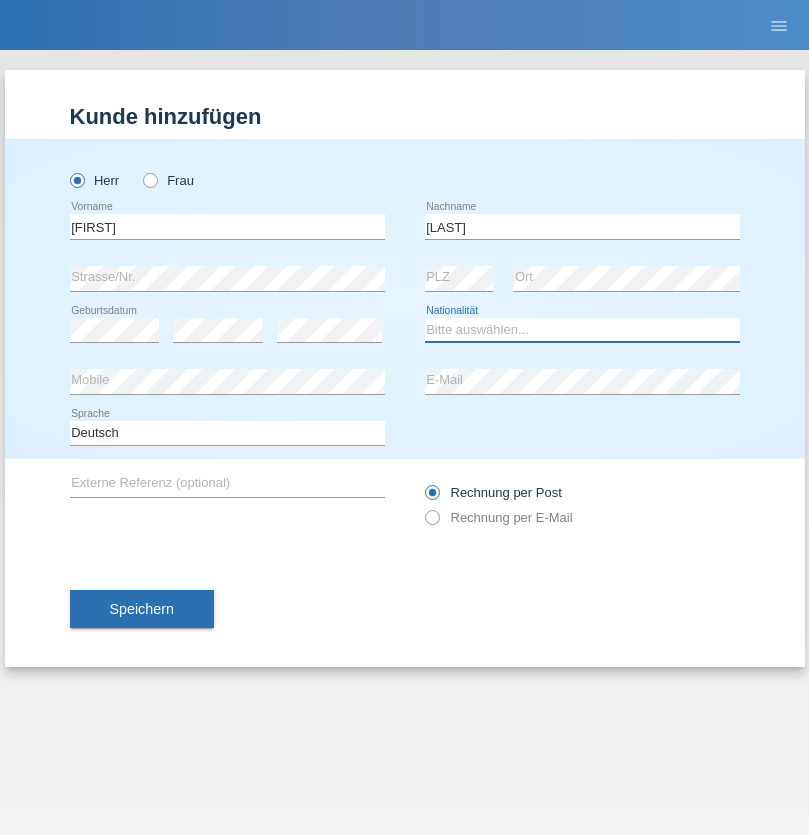 select on "CH" 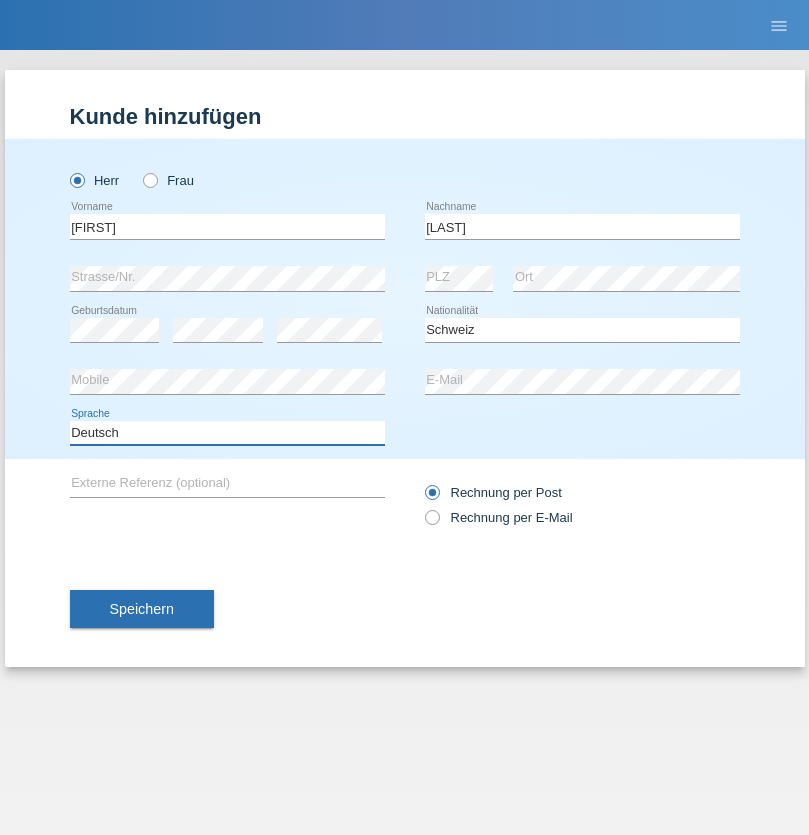 select on "en" 